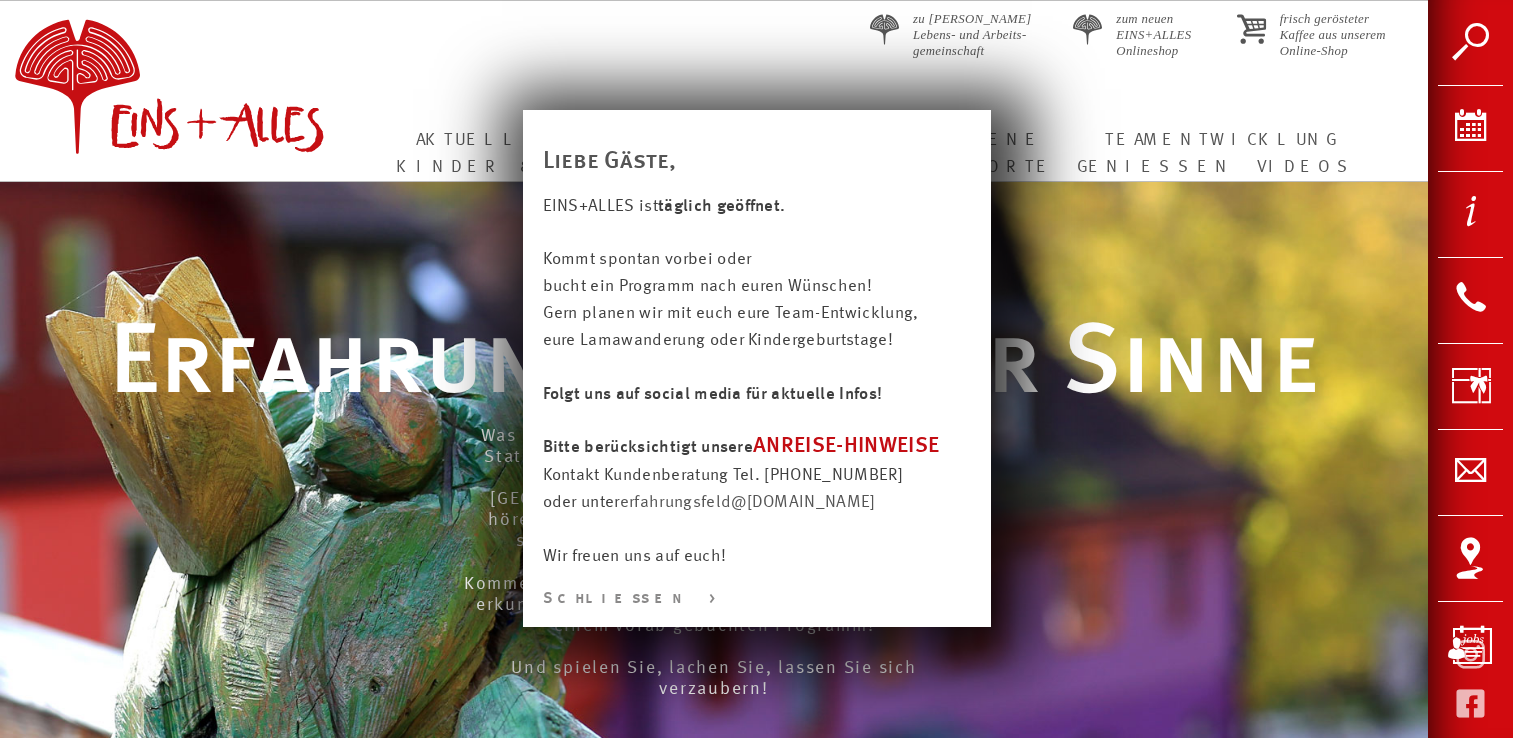 scroll, scrollTop: 0, scrollLeft: 0, axis: both 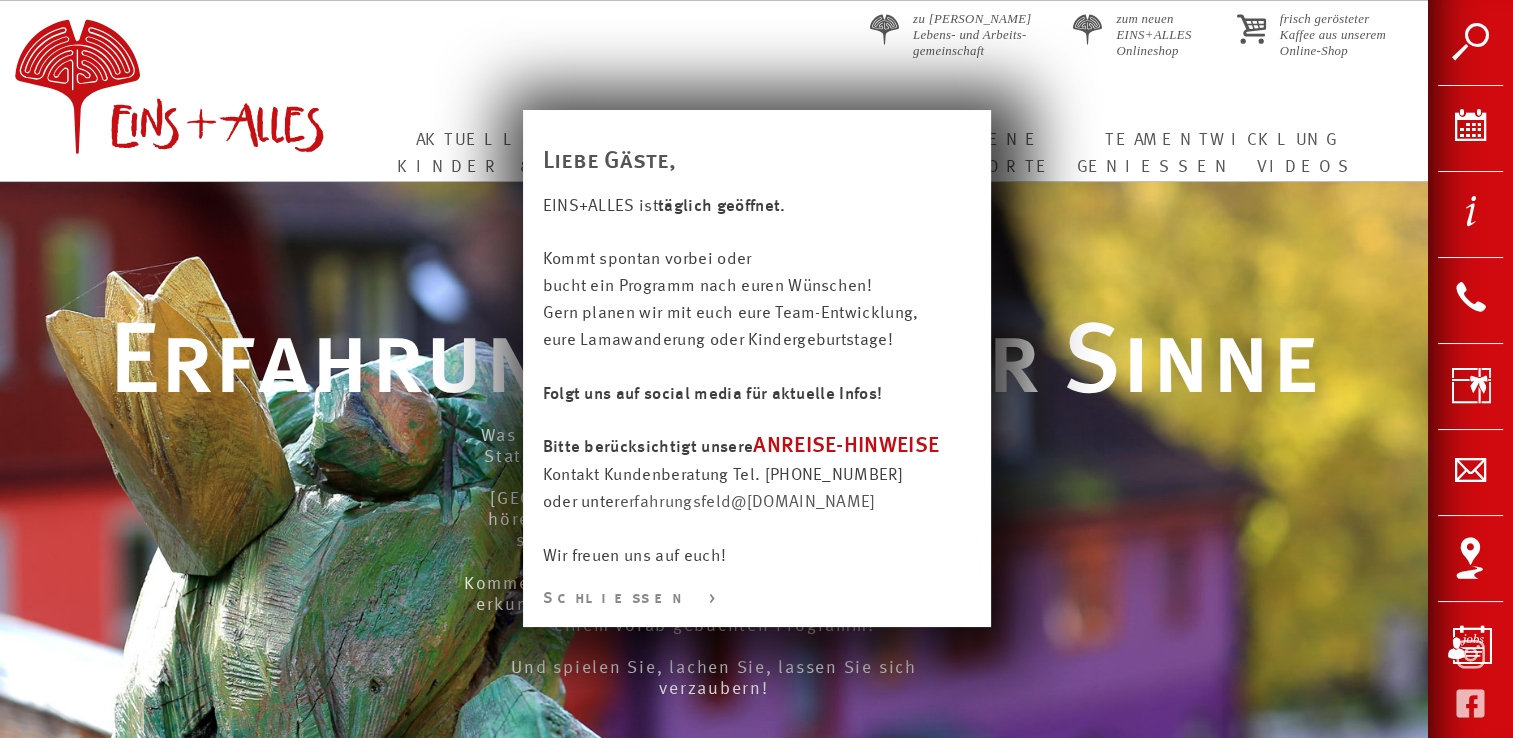 click on "Schließen >" at bounding box center [757, 599] 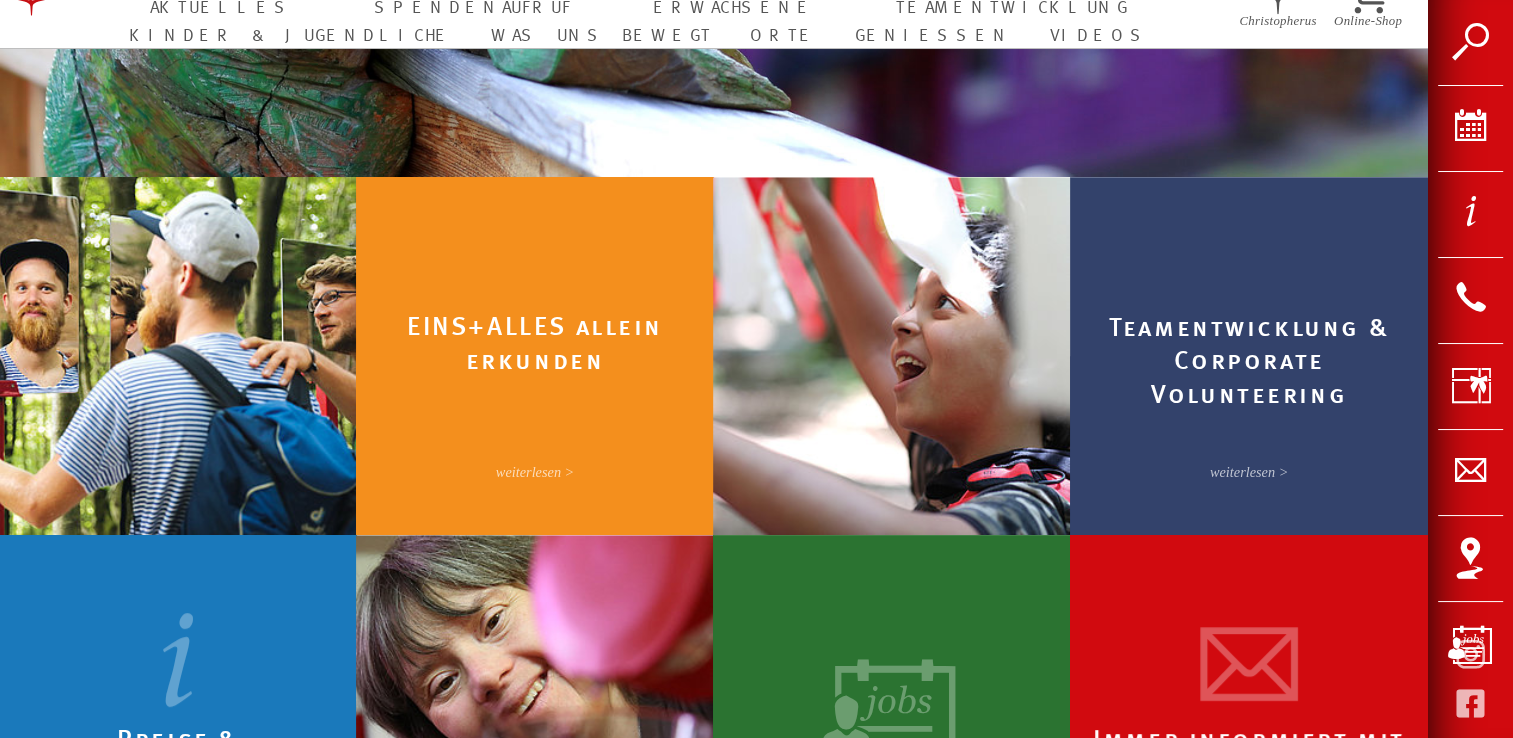 scroll, scrollTop: 800, scrollLeft: 0, axis: vertical 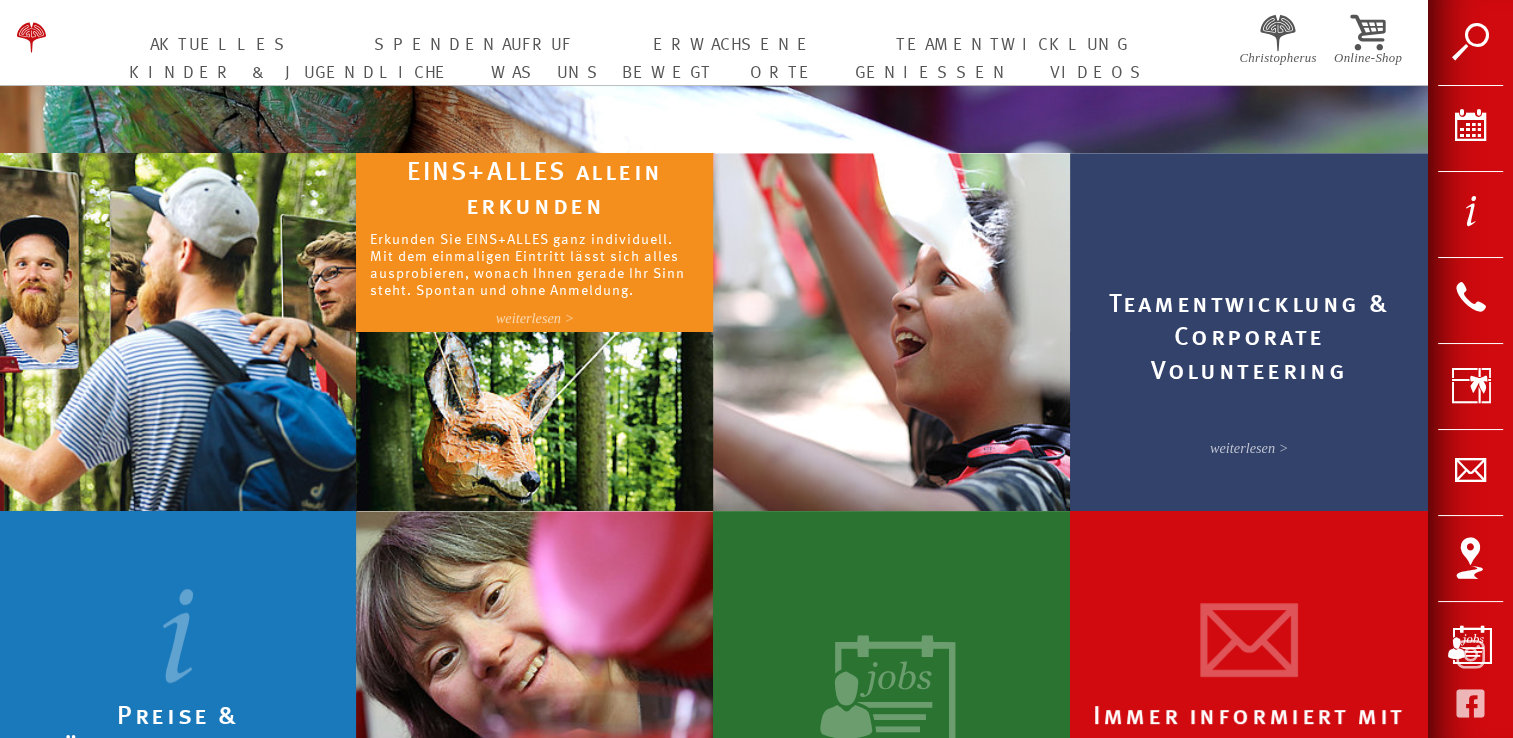 click on "Erkunden Sie EINS+ALLES ganz individuell. Mit dem einmaligen Eintritt lässt sich alles ausprobieren, wonach Ihnen gerade Ihr Sinn steht. Spontan und ohne Anmeldung." at bounding box center [535, 263] 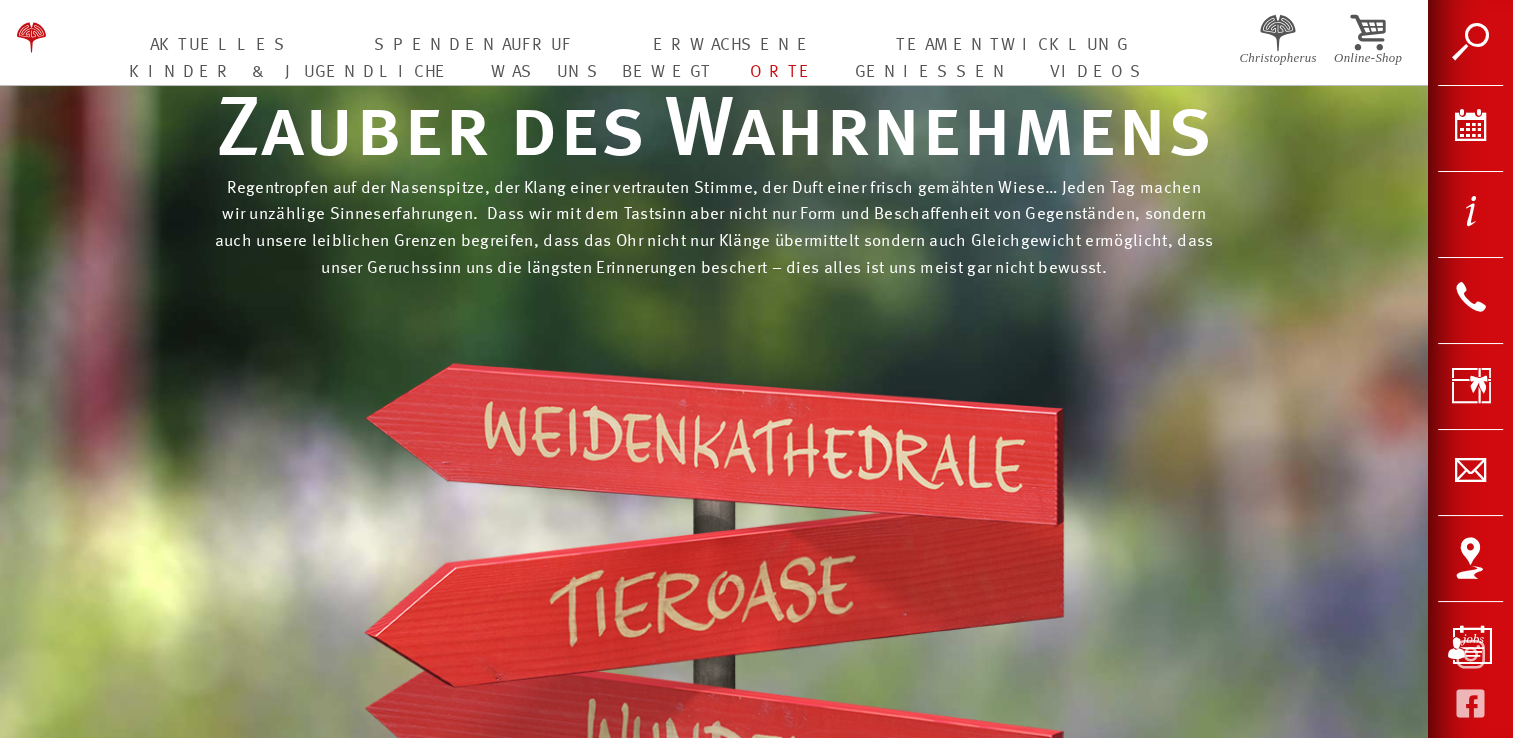 scroll, scrollTop: 400, scrollLeft: 0, axis: vertical 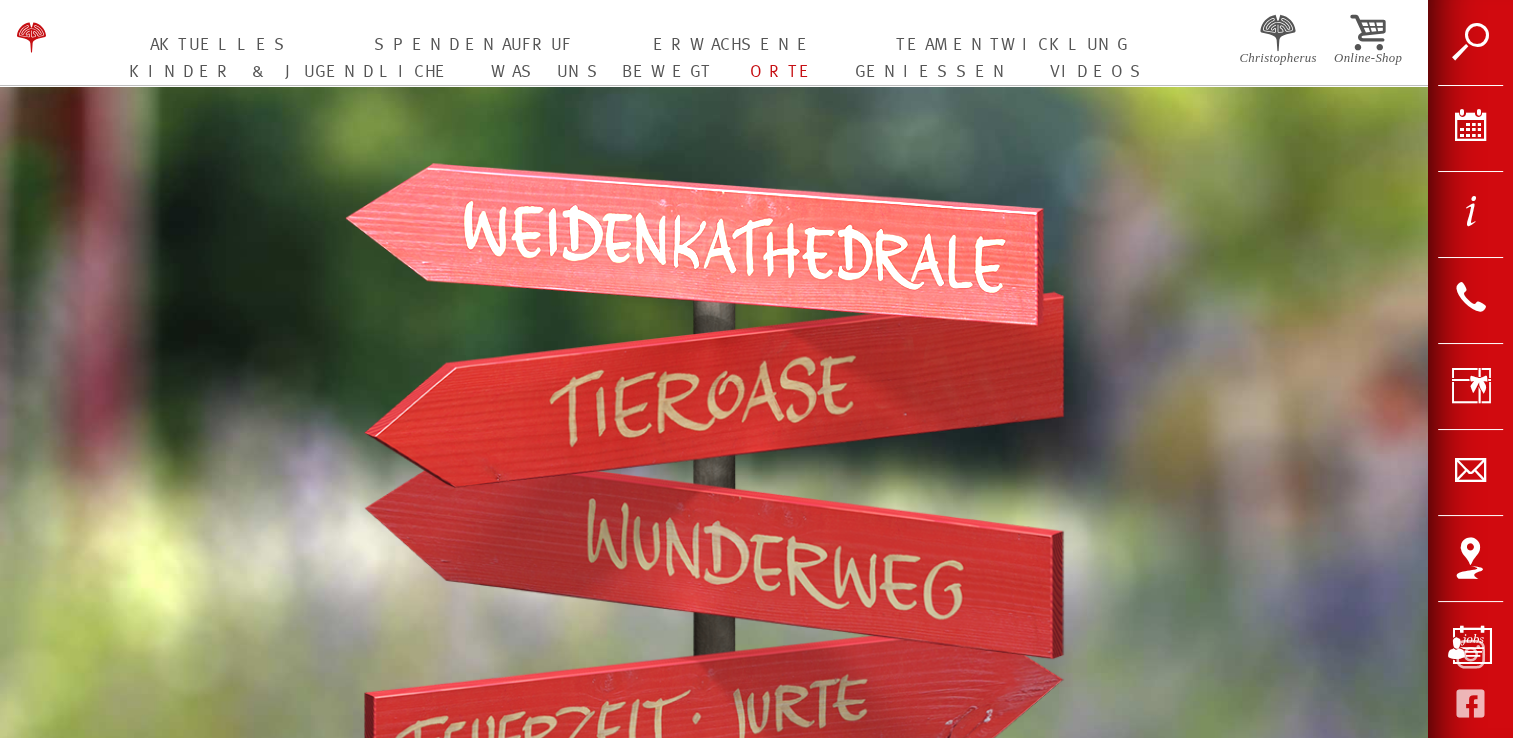 click at bounding box center (694, 245) 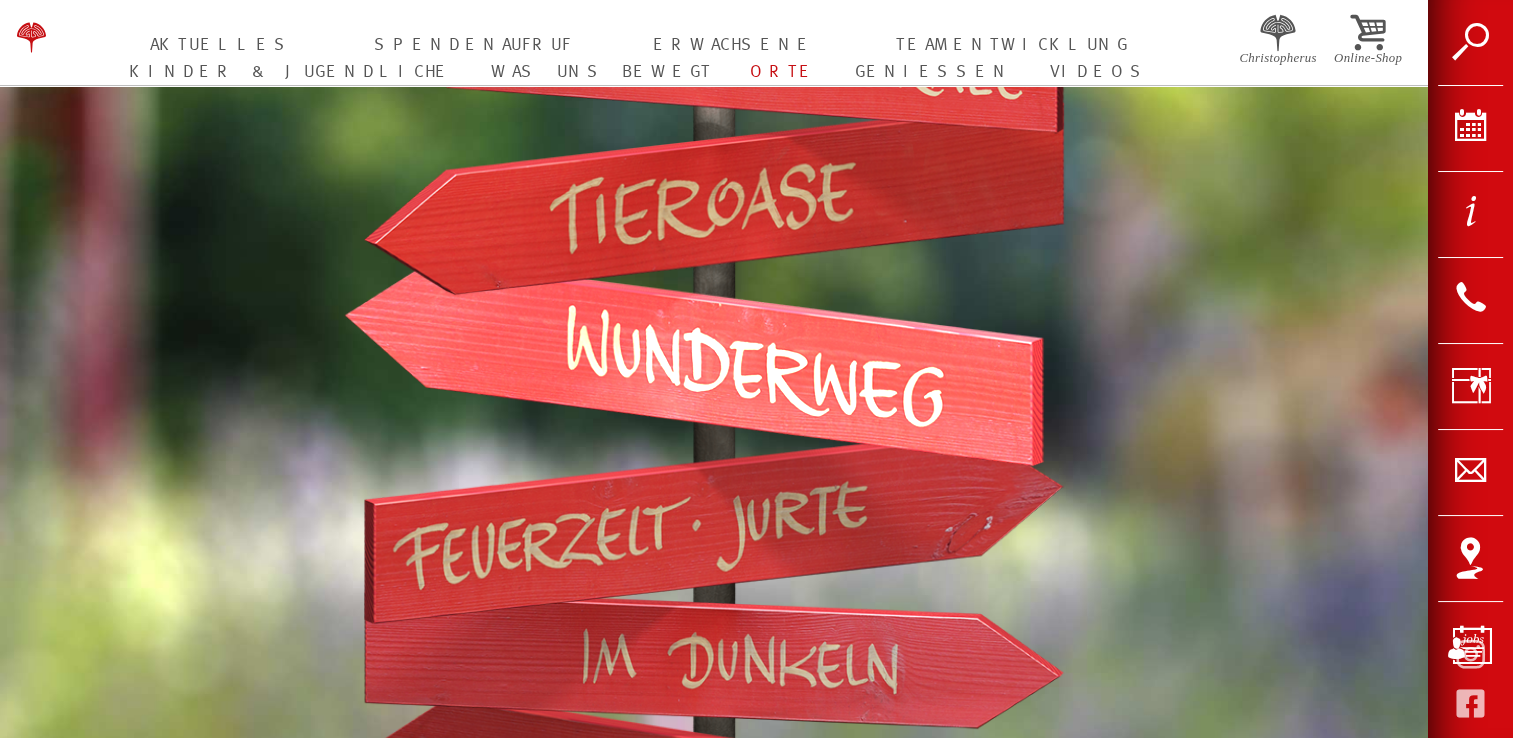 scroll, scrollTop: 700, scrollLeft: 0, axis: vertical 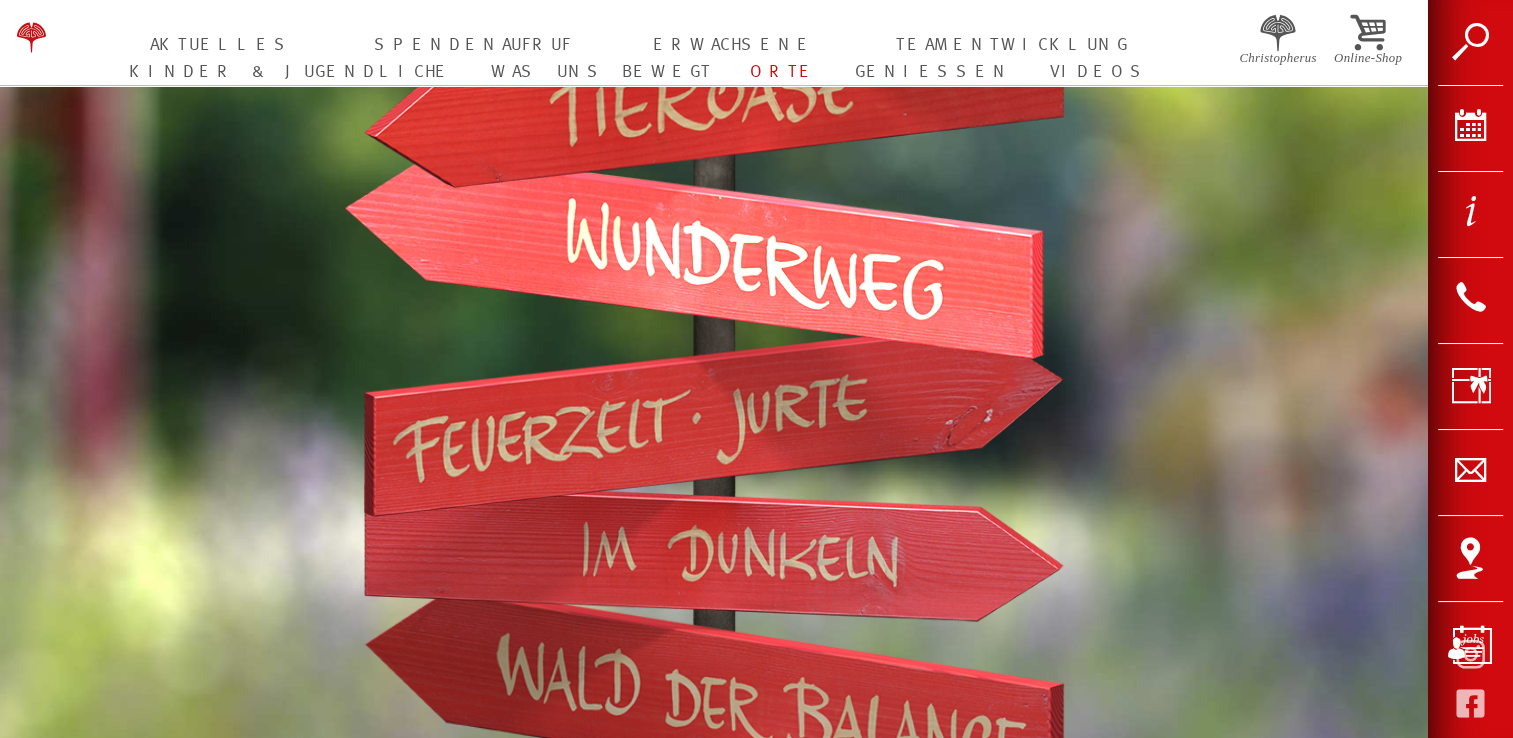 click at bounding box center [694, 255] 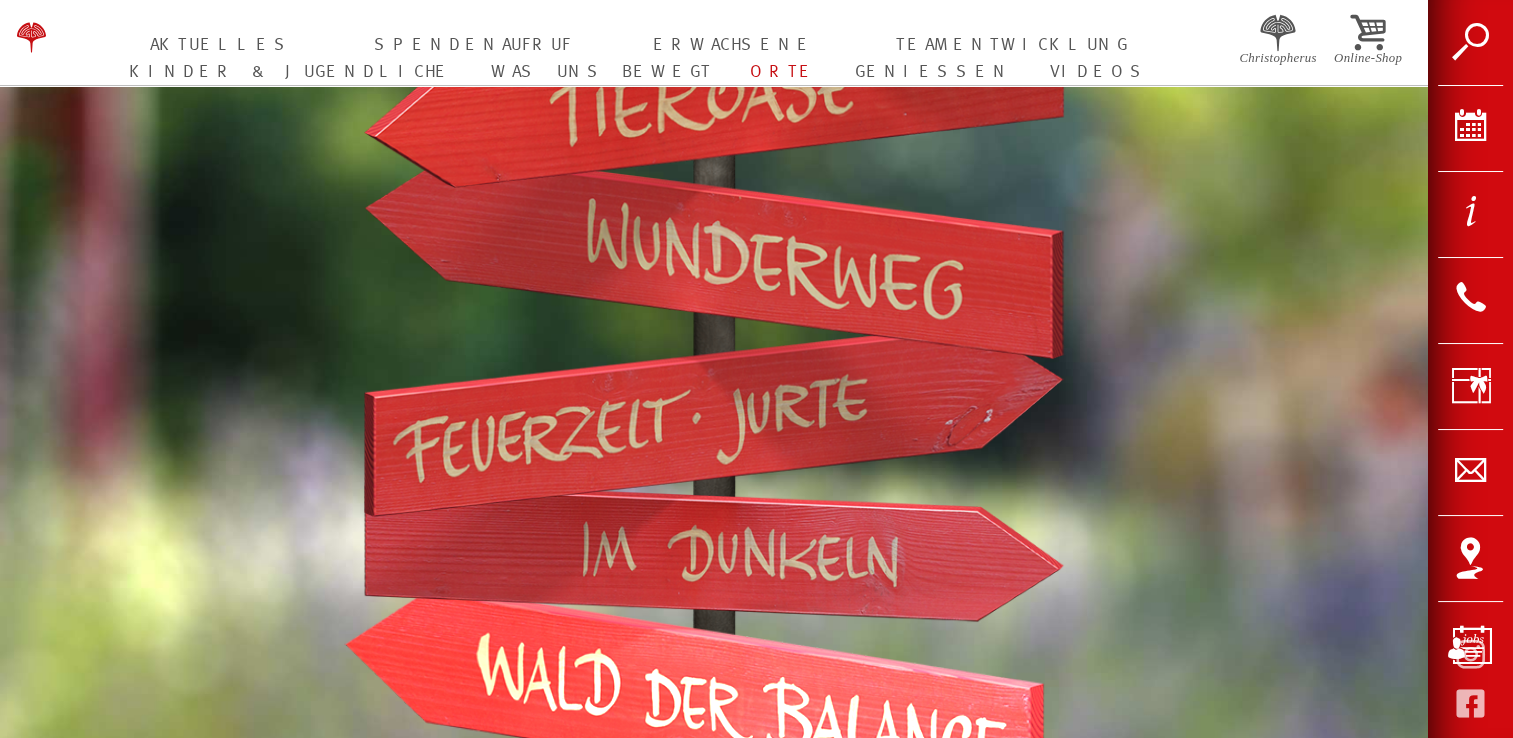 click at bounding box center [694, 703] 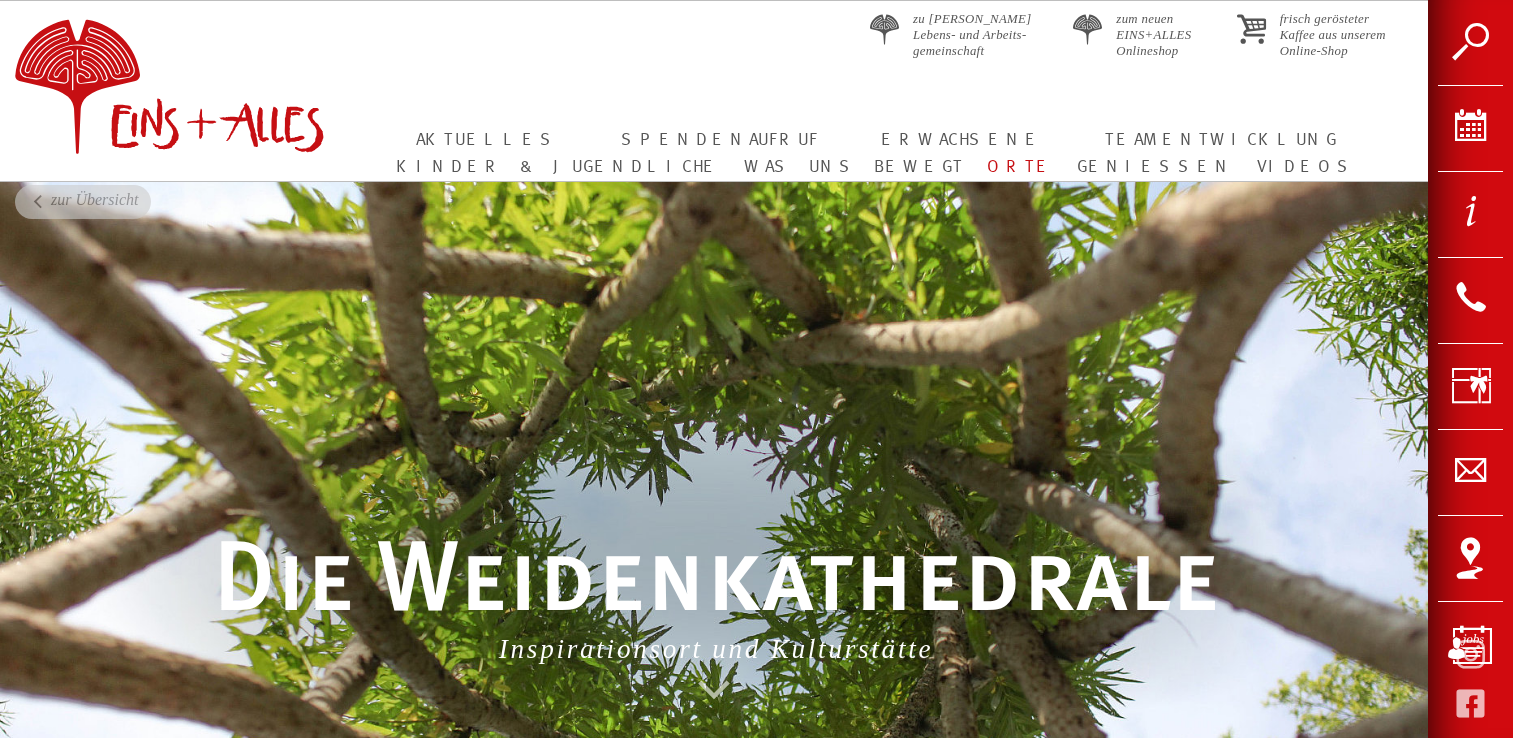 scroll, scrollTop: 0, scrollLeft: 0, axis: both 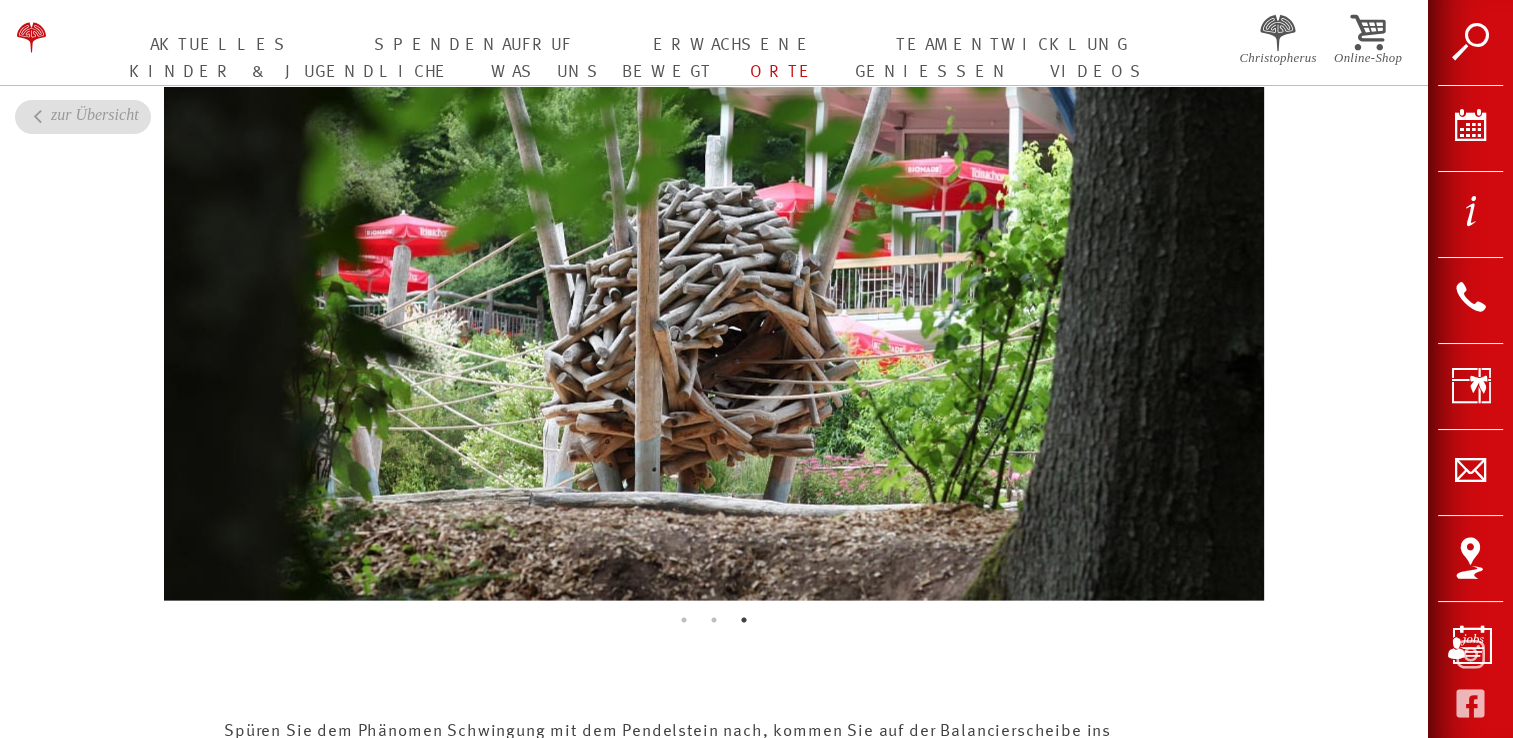 click at bounding box center [714, 300] 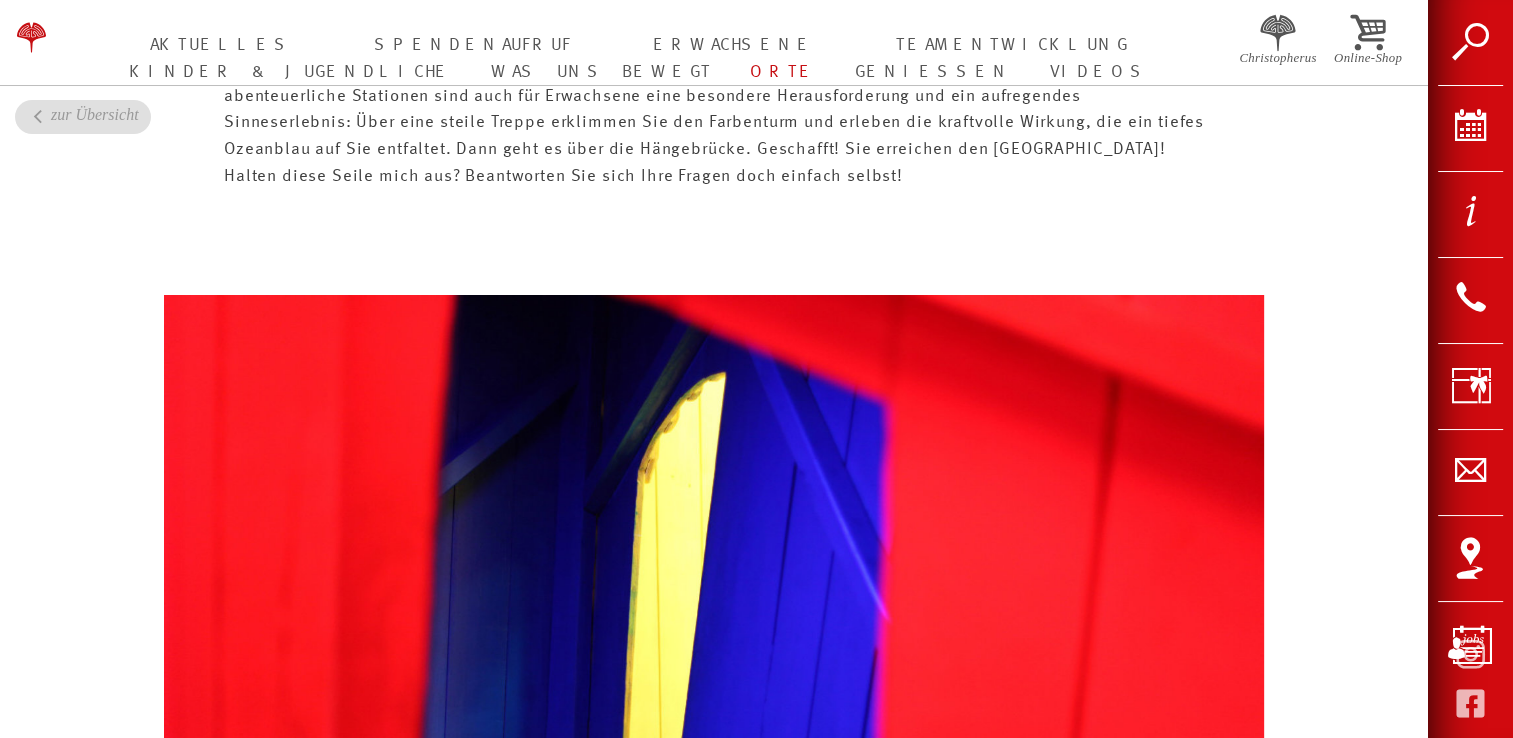 scroll, scrollTop: 3589, scrollLeft: 0, axis: vertical 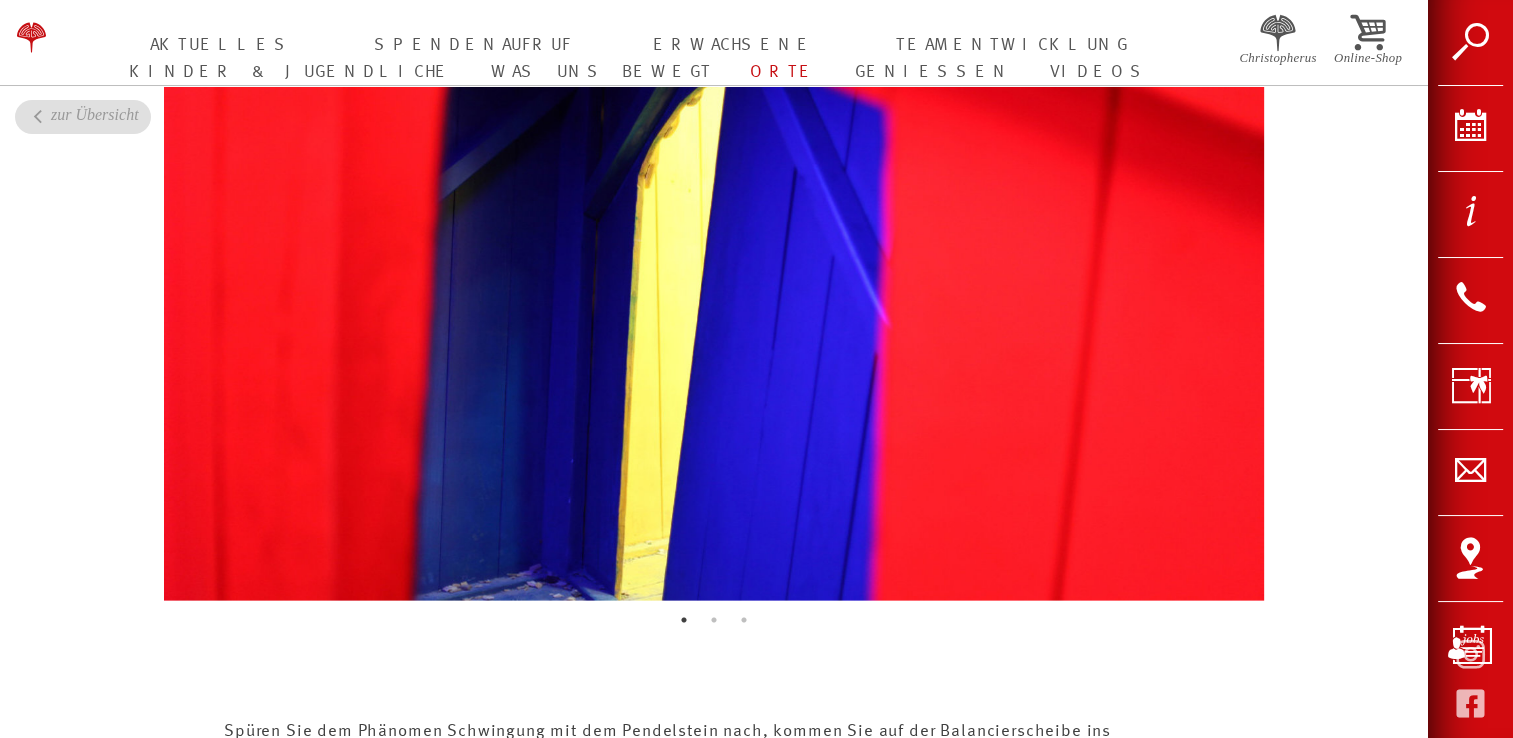 click at bounding box center [714, 300] 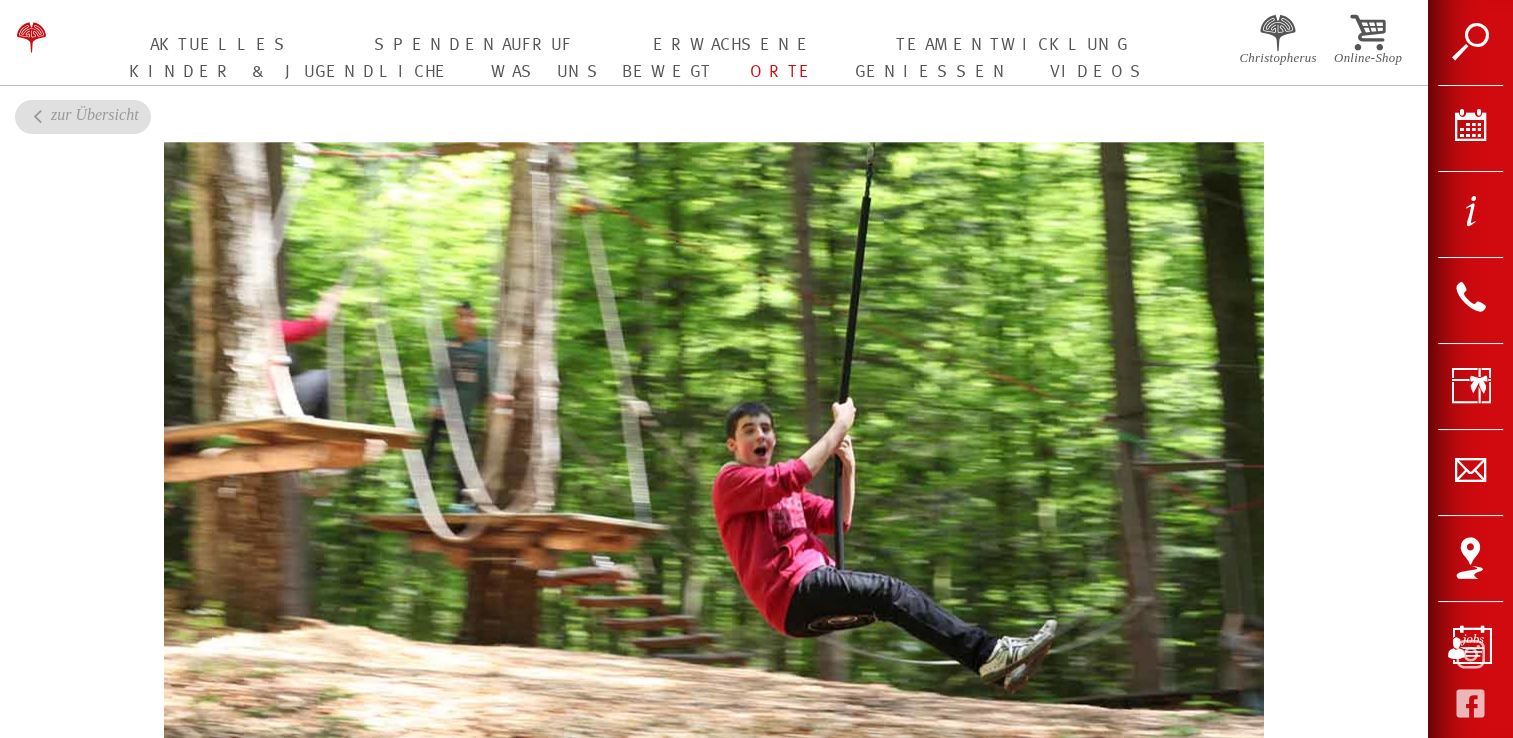 scroll, scrollTop: 1764, scrollLeft: 0, axis: vertical 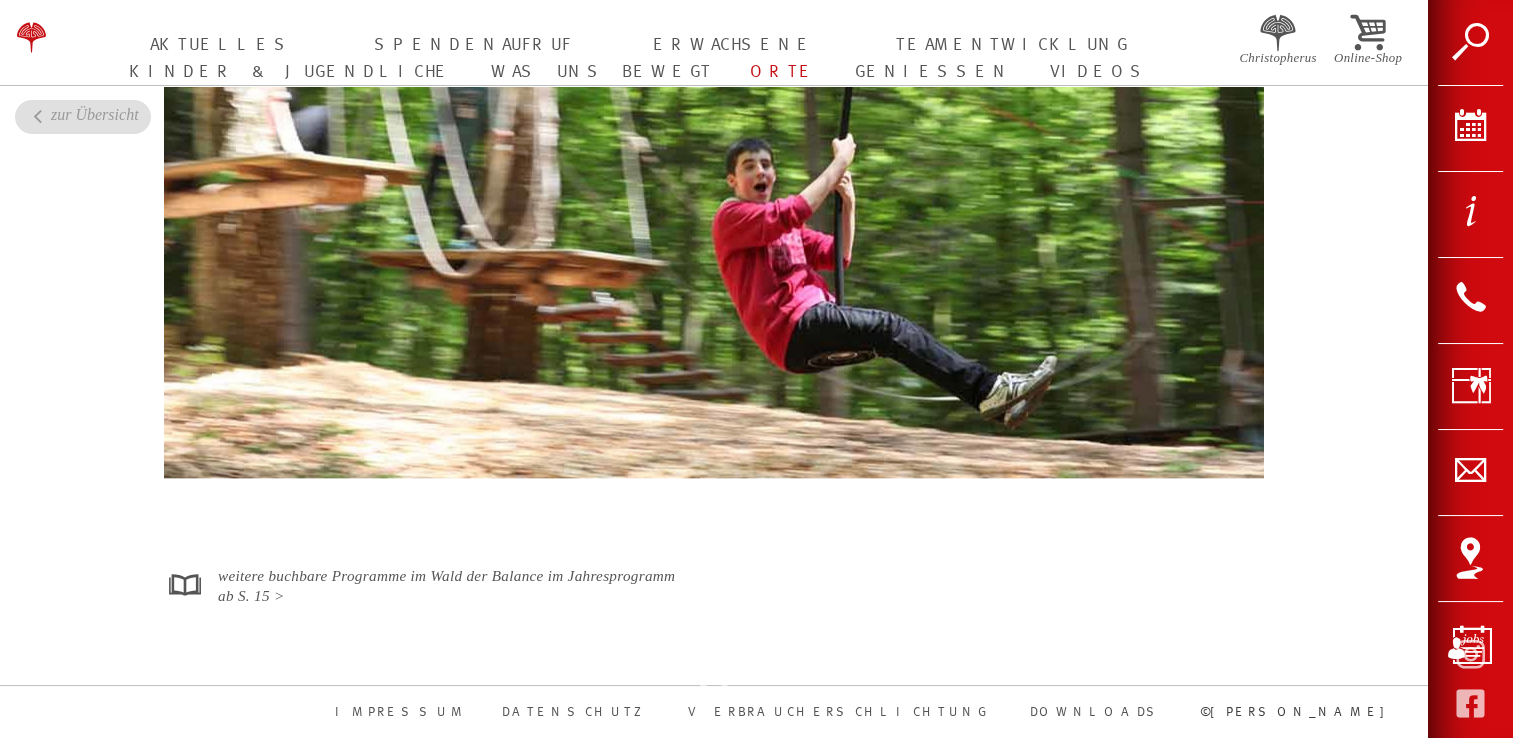 click at bounding box center [714, 178] 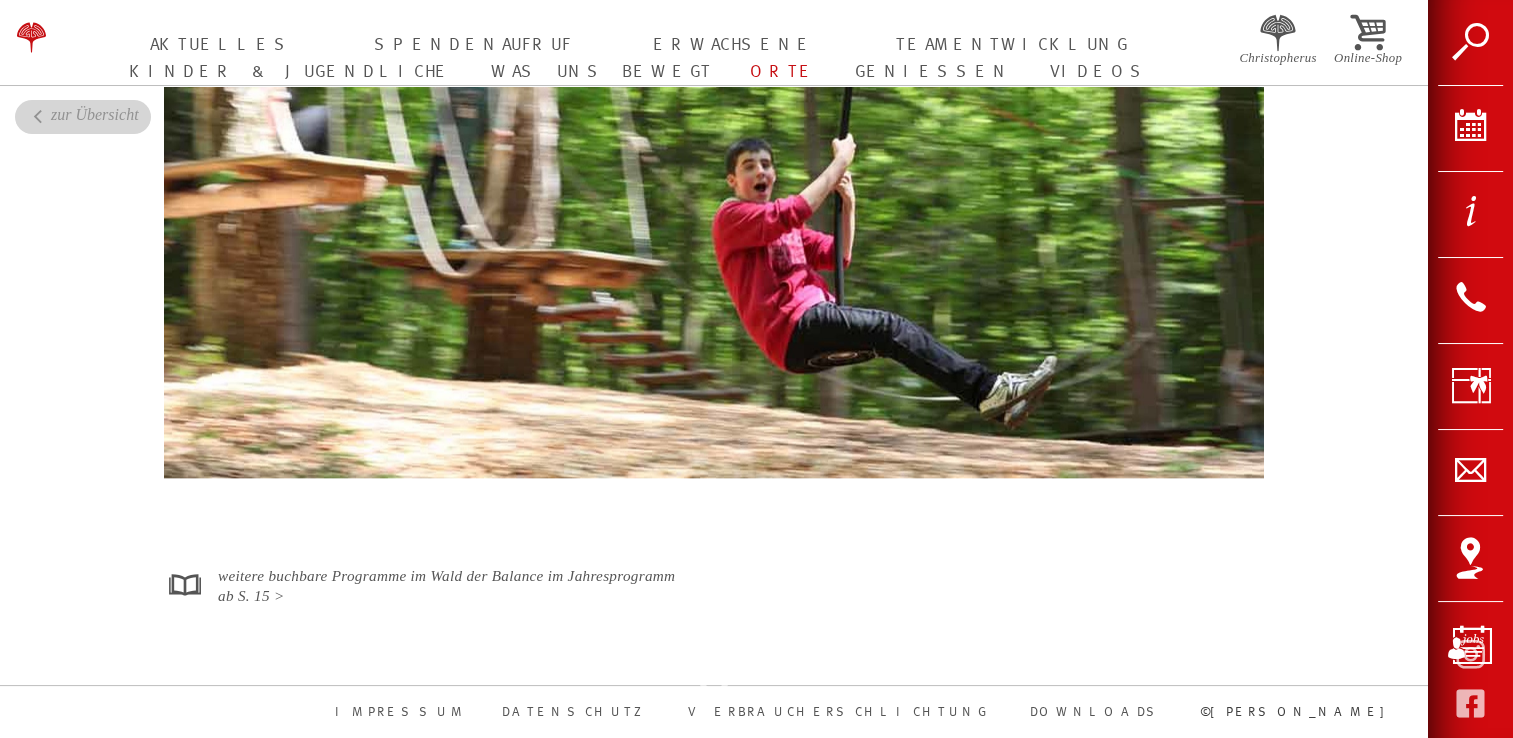 click on "zur Übersicht" at bounding box center (95, 114) 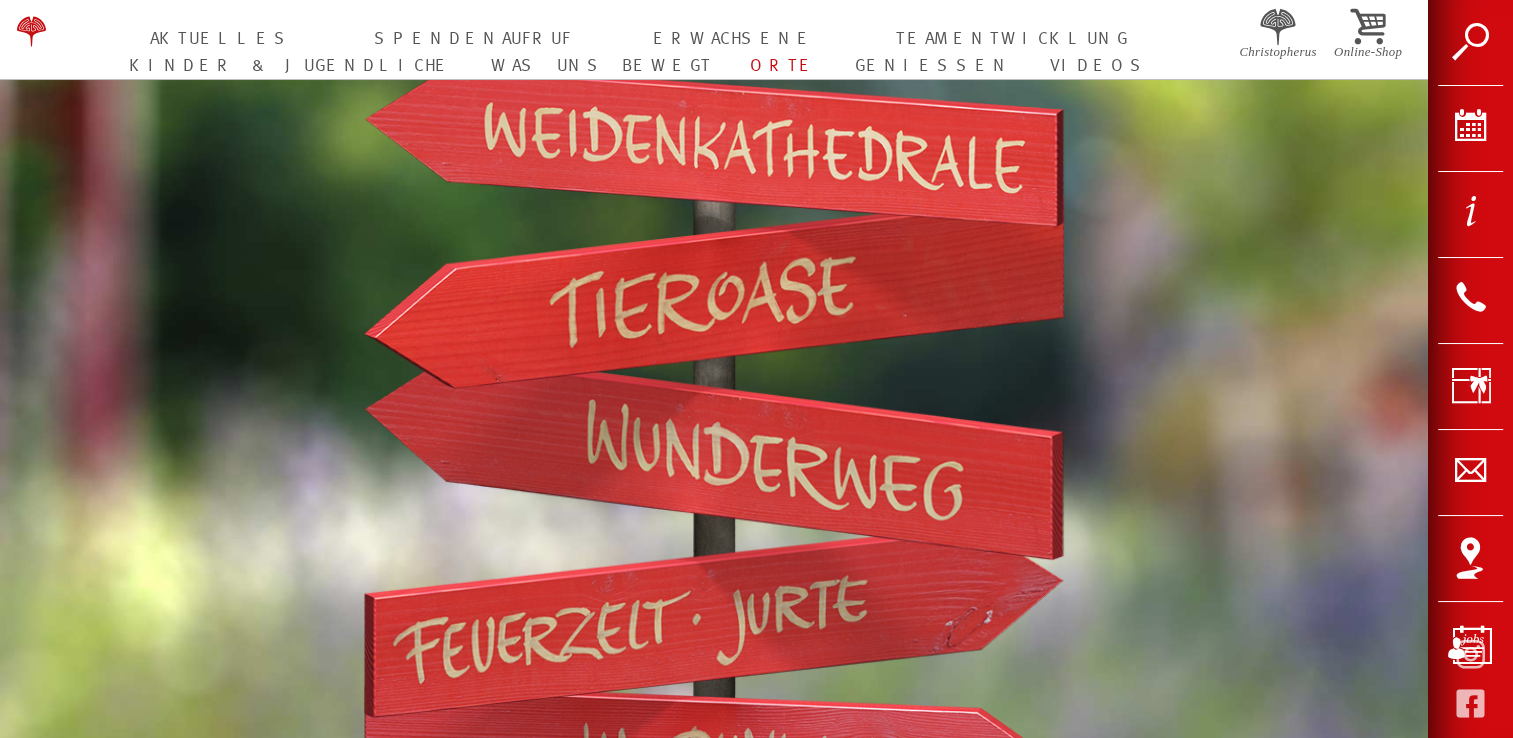scroll, scrollTop: 500, scrollLeft: 0, axis: vertical 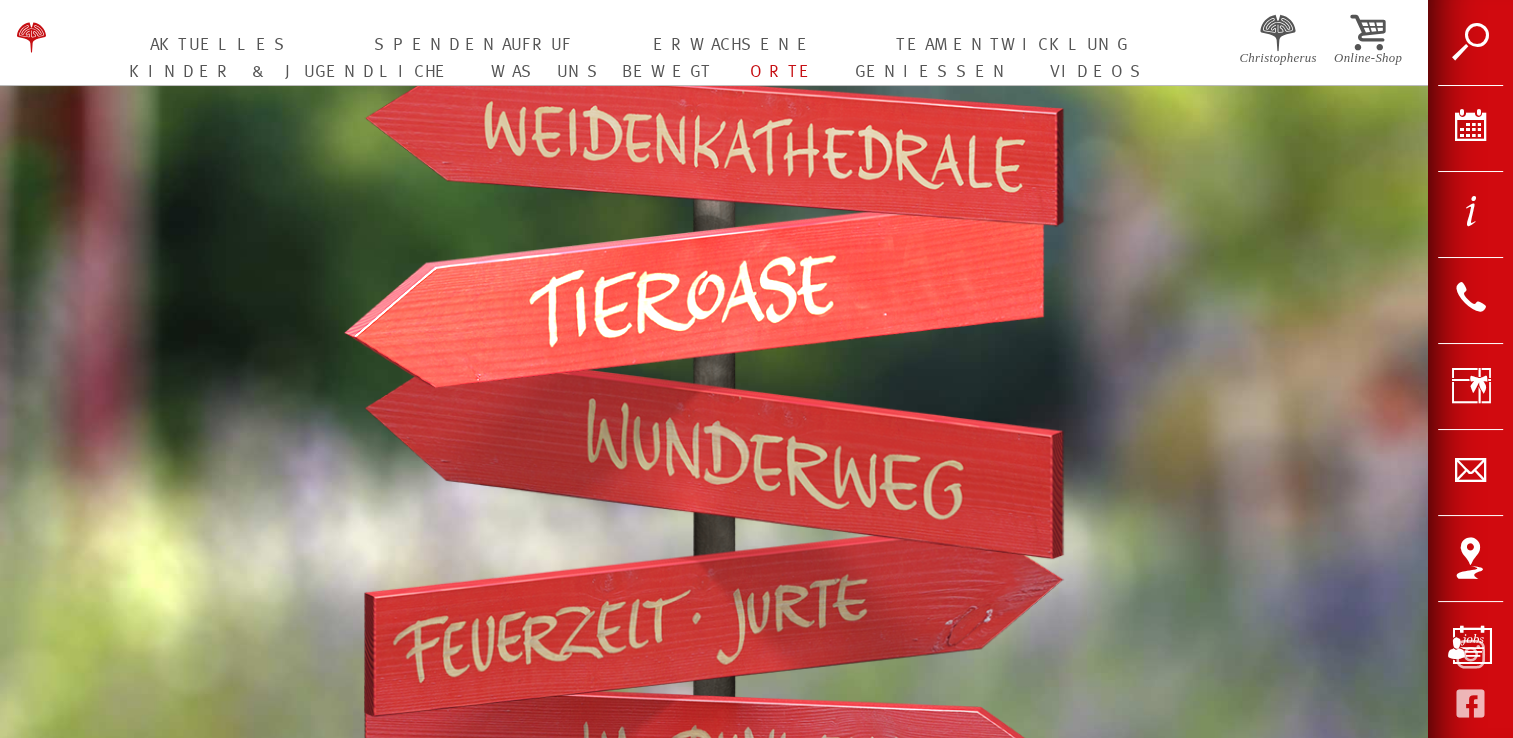 click at bounding box center (694, 289) 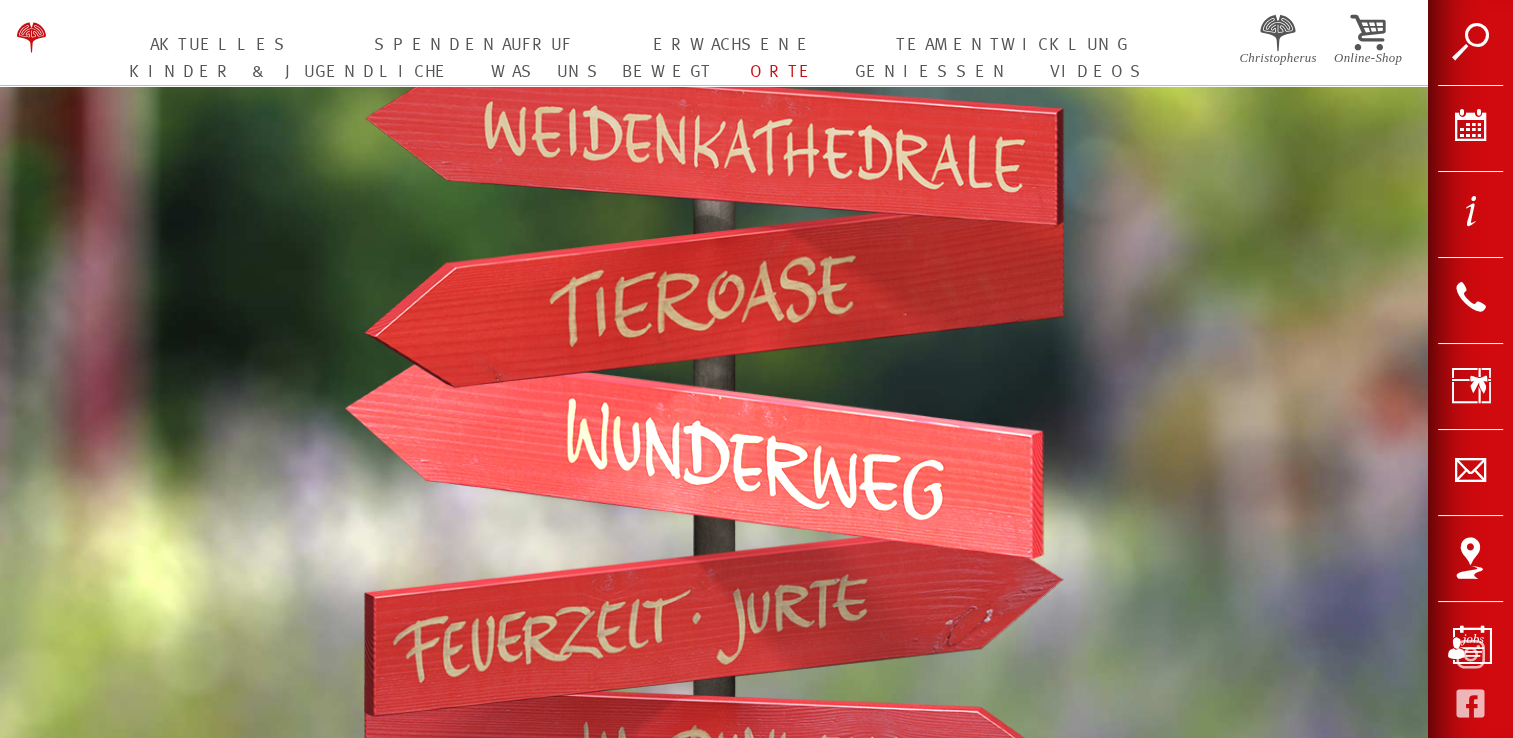 click at bounding box center [694, 455] 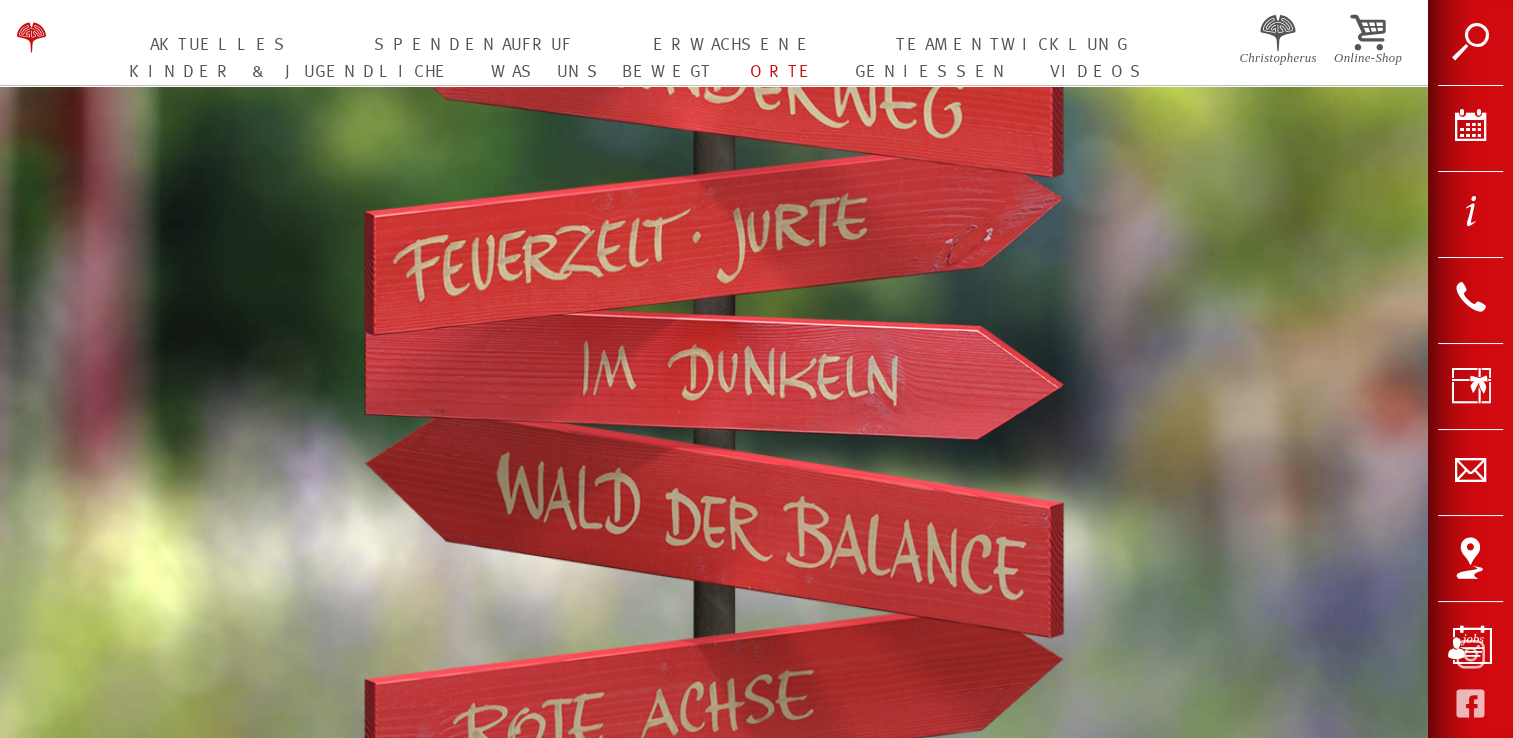 scroll, scrollTop: 900, scrollLeft: 0, axis: vertical 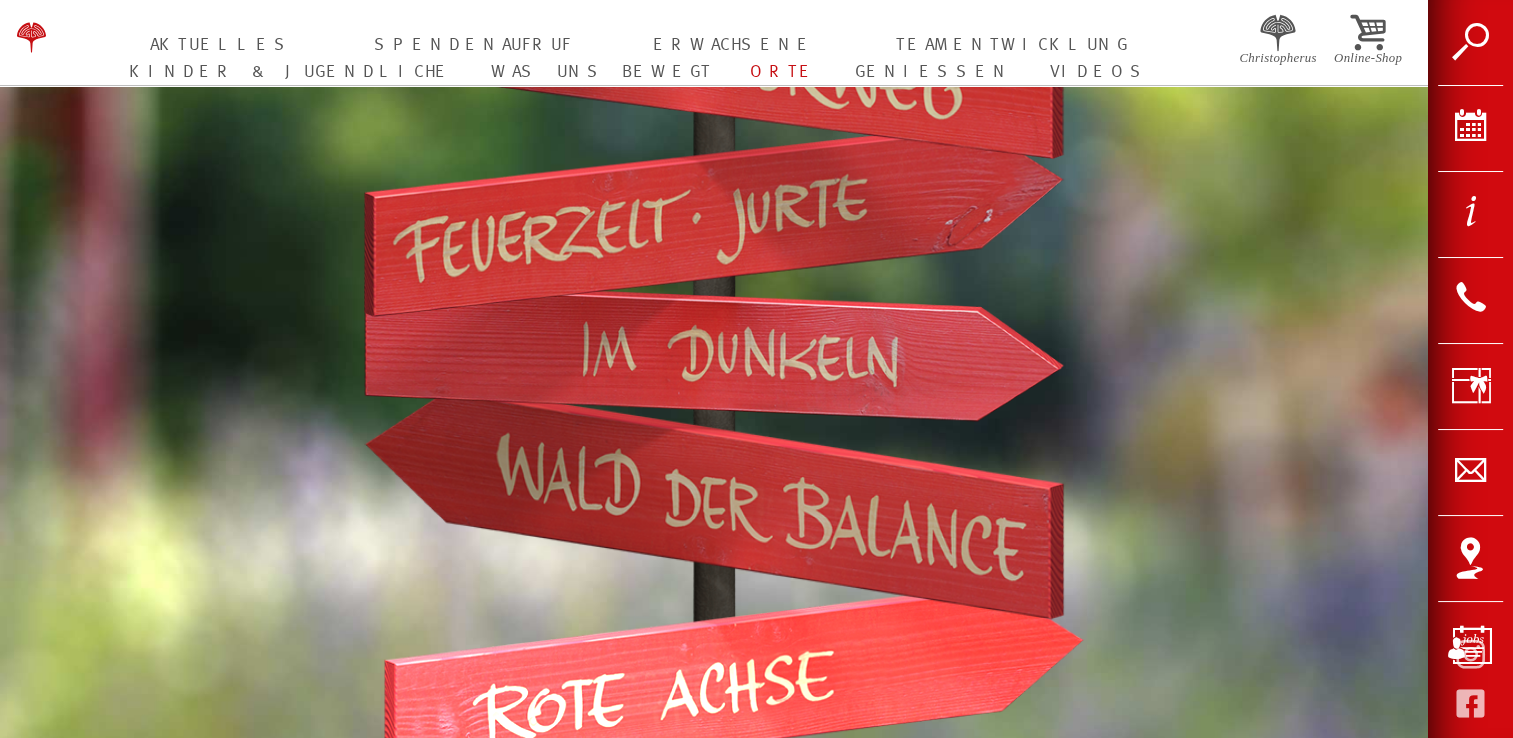click at bounding box center (734, 685) 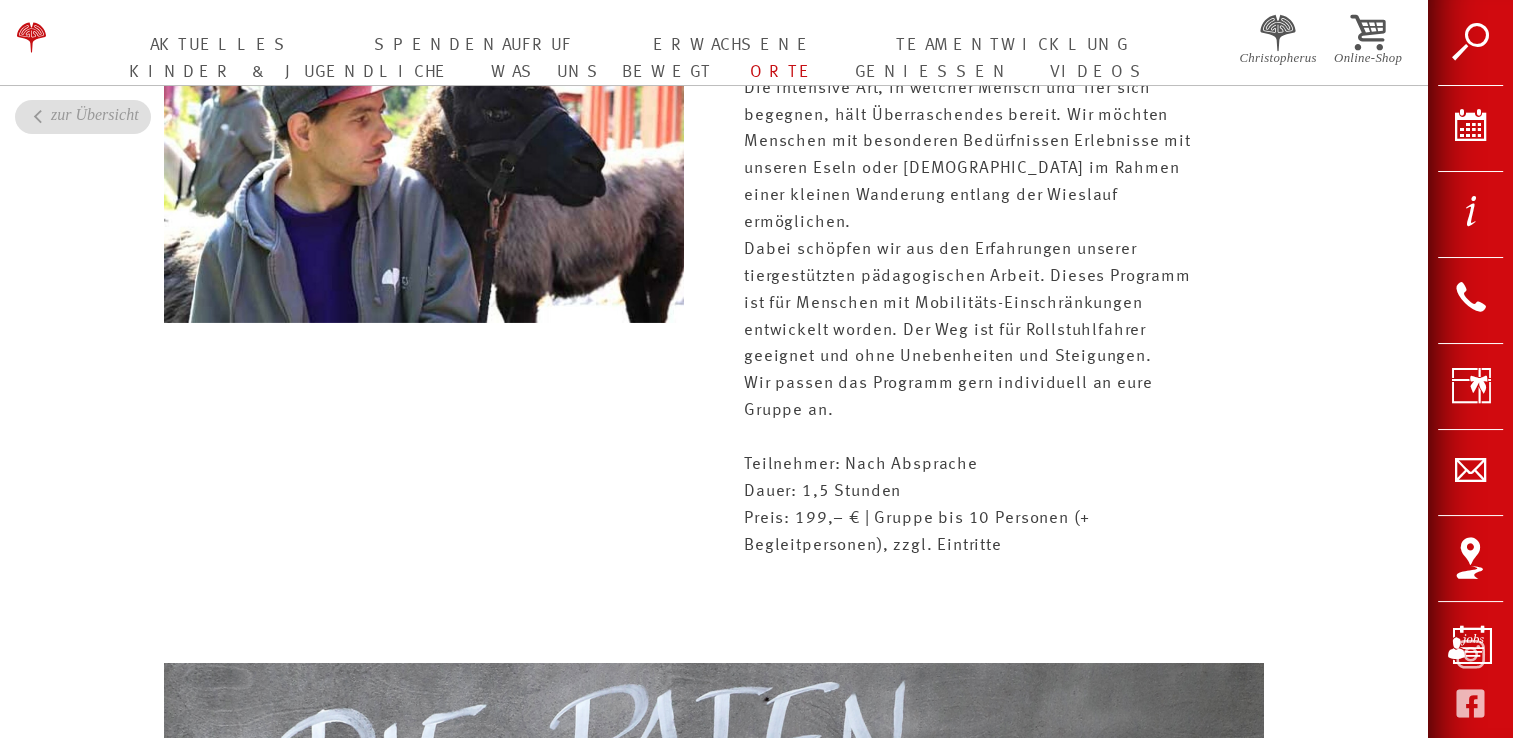 scroll, scrollTop: 5400, scrollLeft: 0, axis: vertical 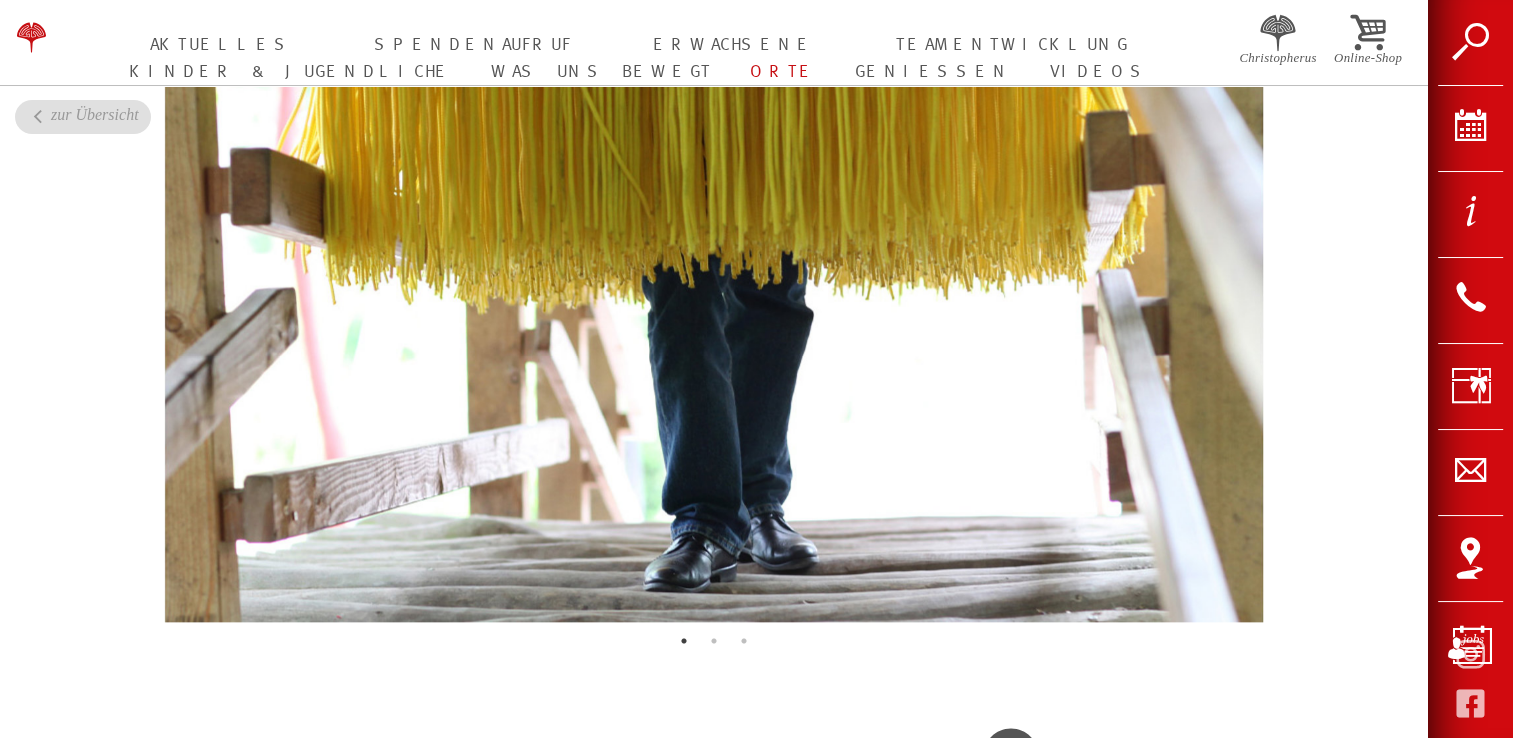 click at bounding box center (714, 322) 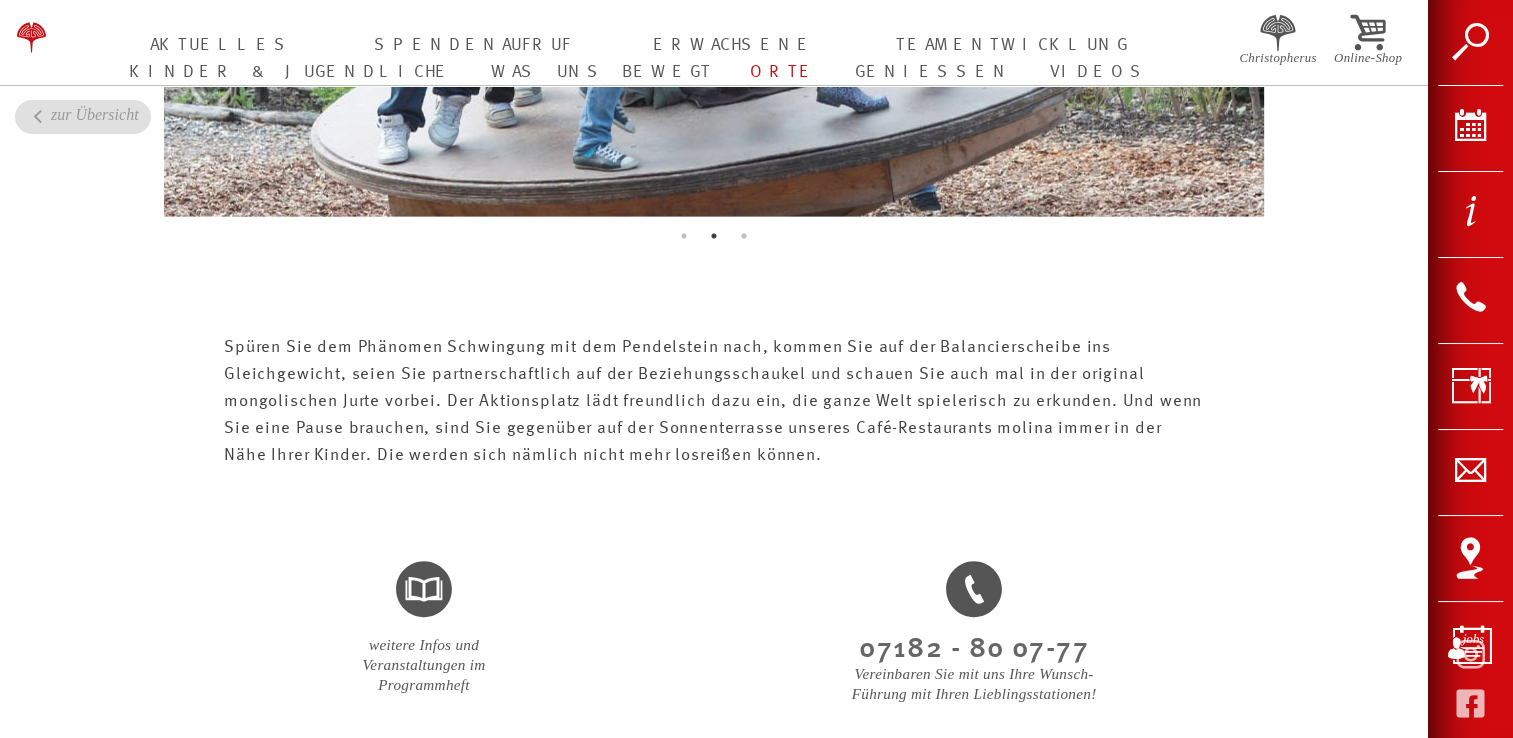 scroll, scrollTop: 3789, scrollLeft: 0, axis: vertical 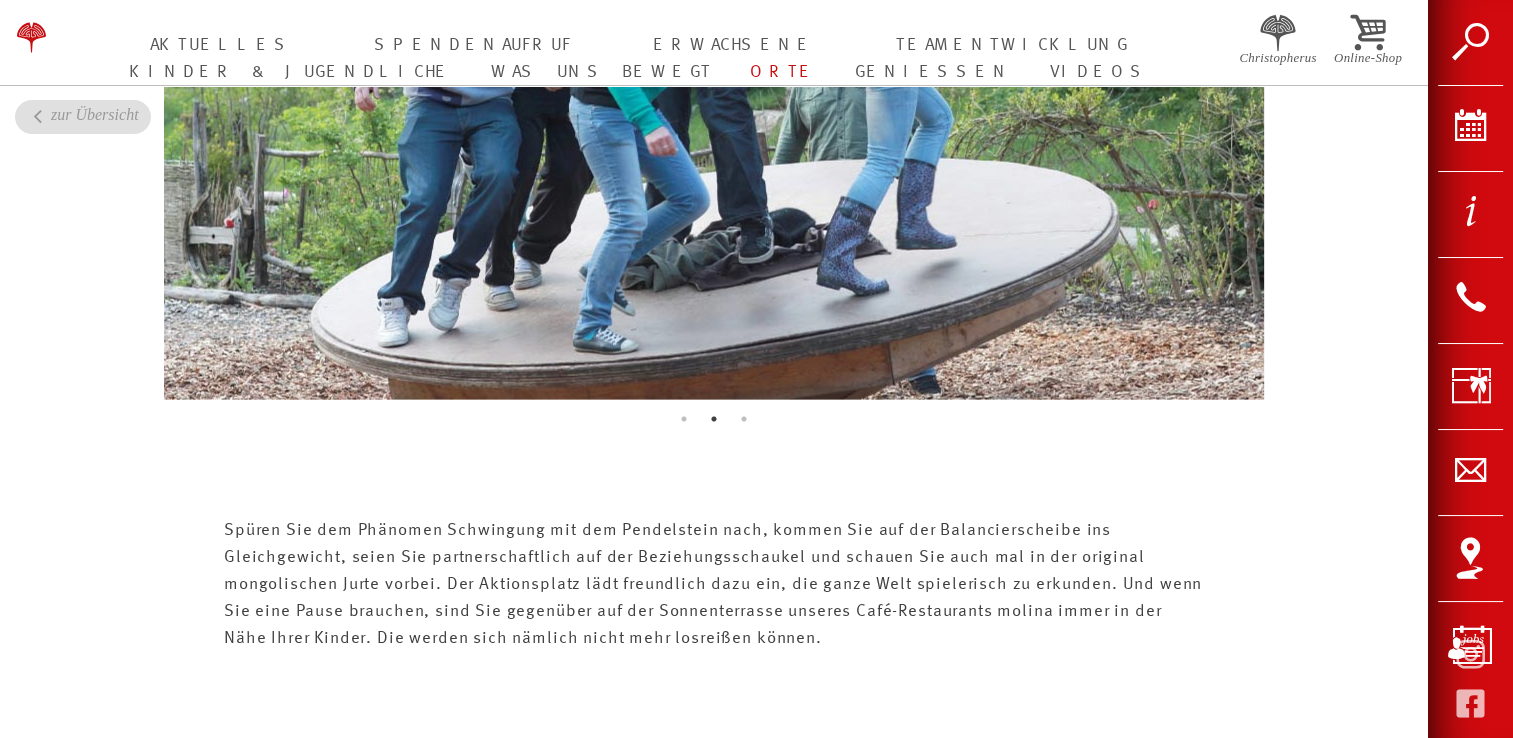 click at bounding box center (714, 100) 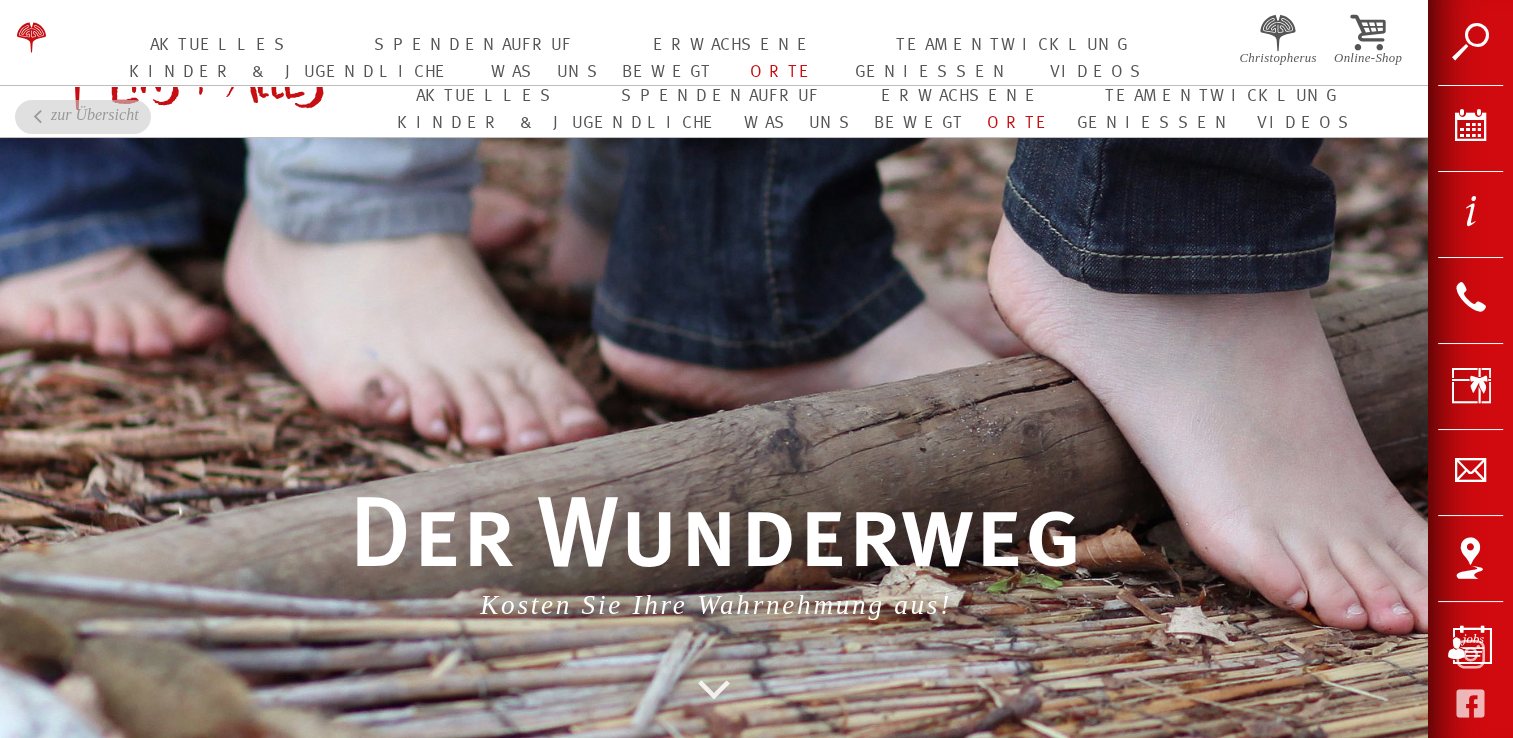 scroll, scrollTop: 0, scrollLeft: 0, axis: both 